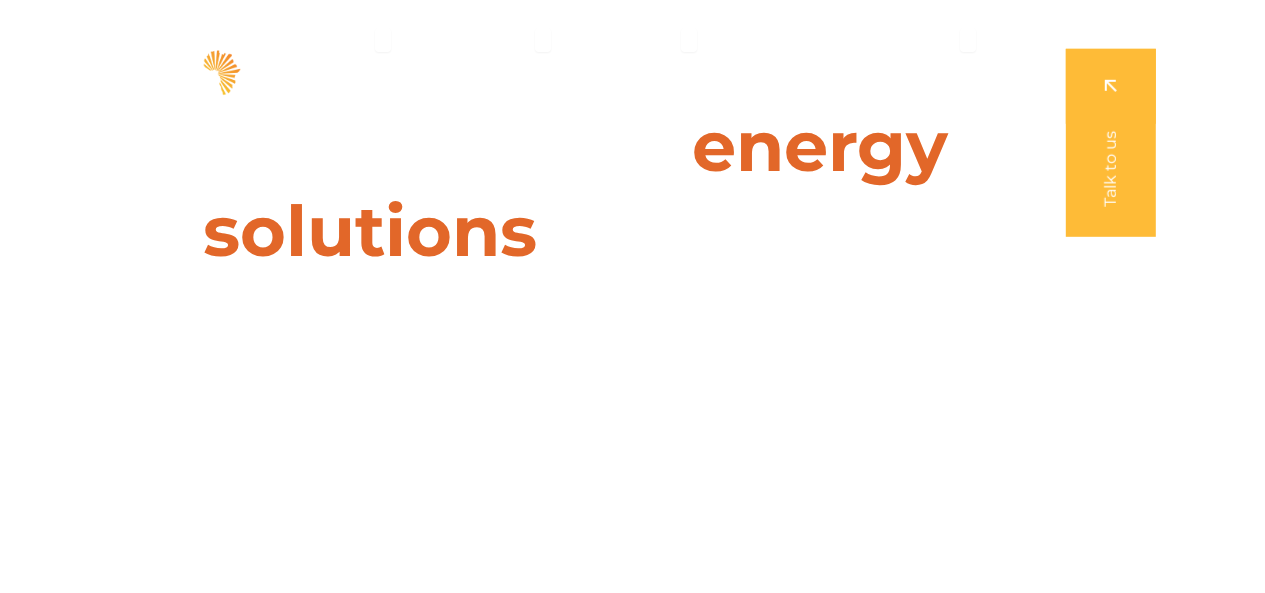 scroll, scrollTop: 0, scrollLeft: 0, axis: both 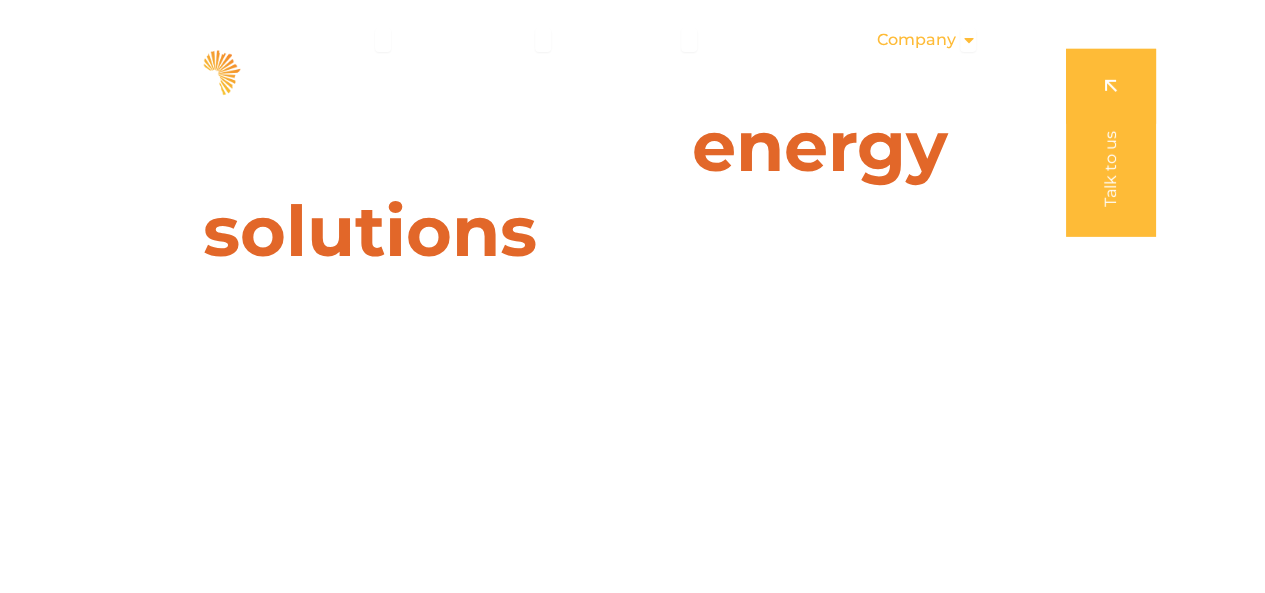 click on "Company" at bounding box center (915, 40) 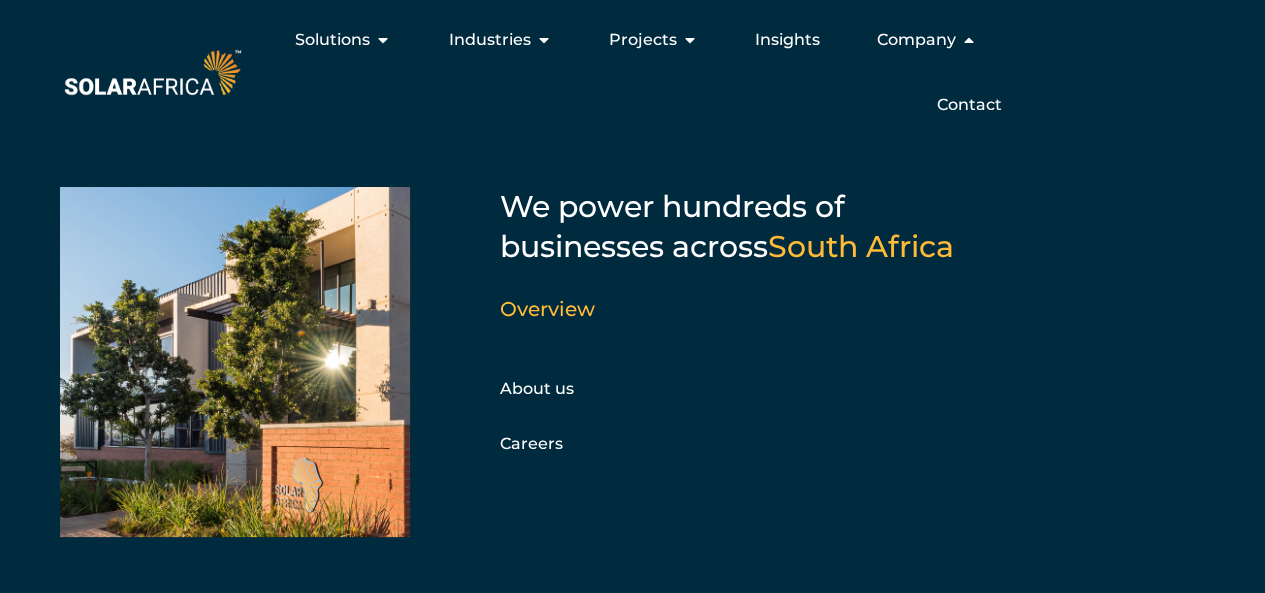 drag, startPoint x: 935, startPoint y: 55, endPoint x: 1125, endPoint y: 207, distance: 243.31873 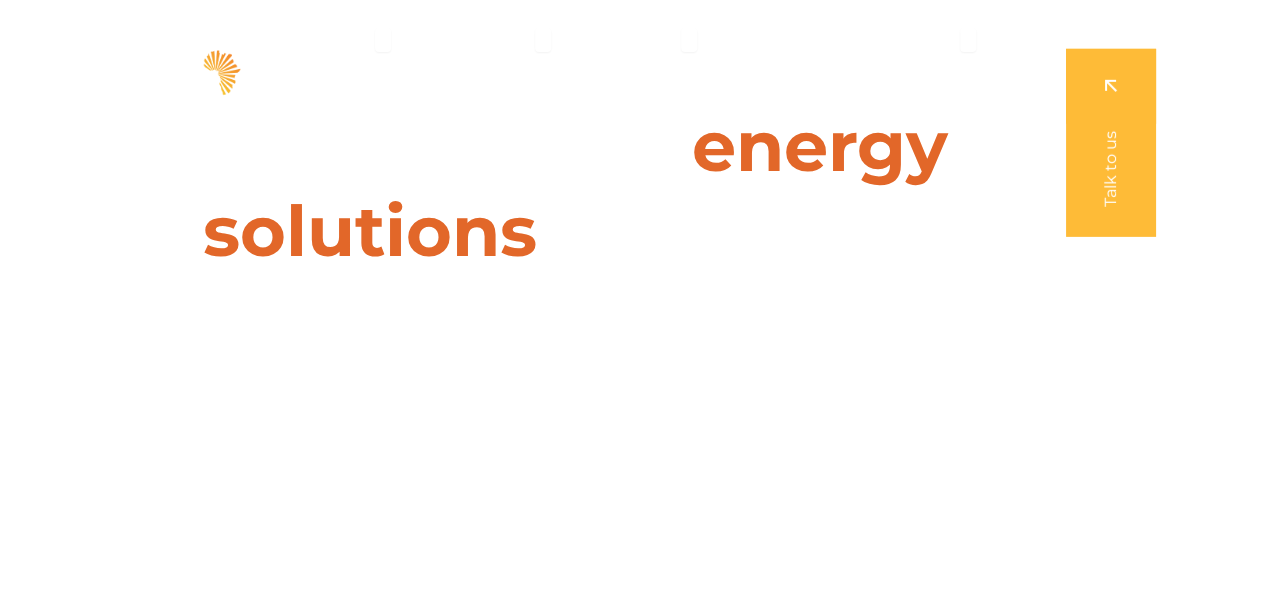 click at bounding box center (1111, 143) 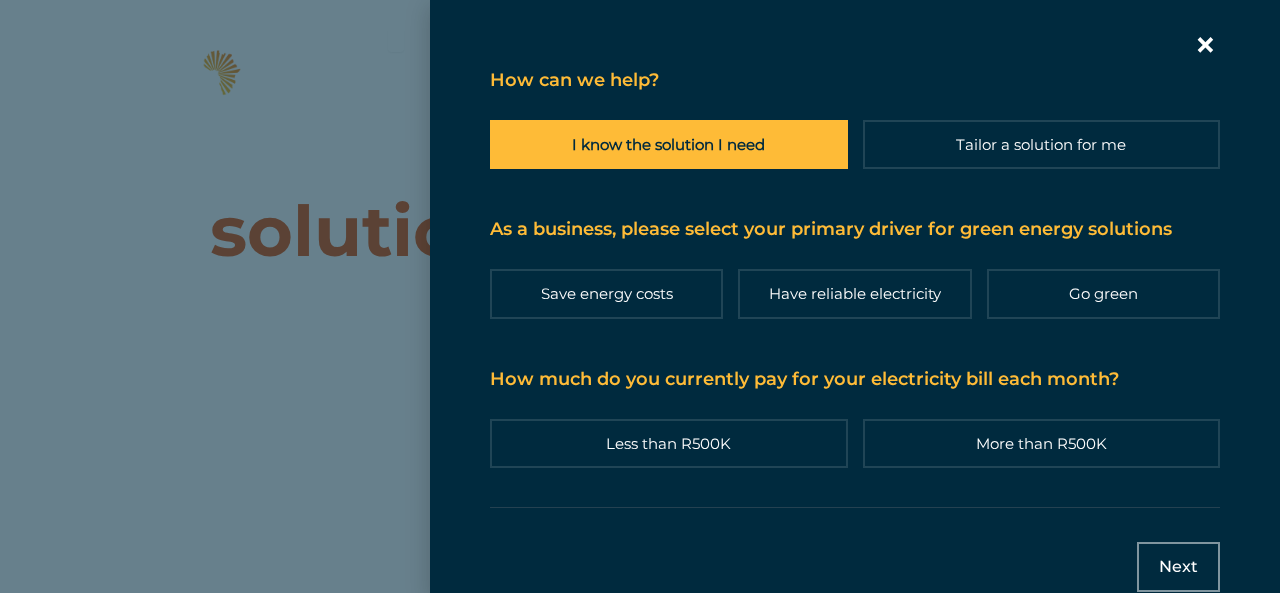 click on "I know the solution I need" at bounding box center (669, 144) 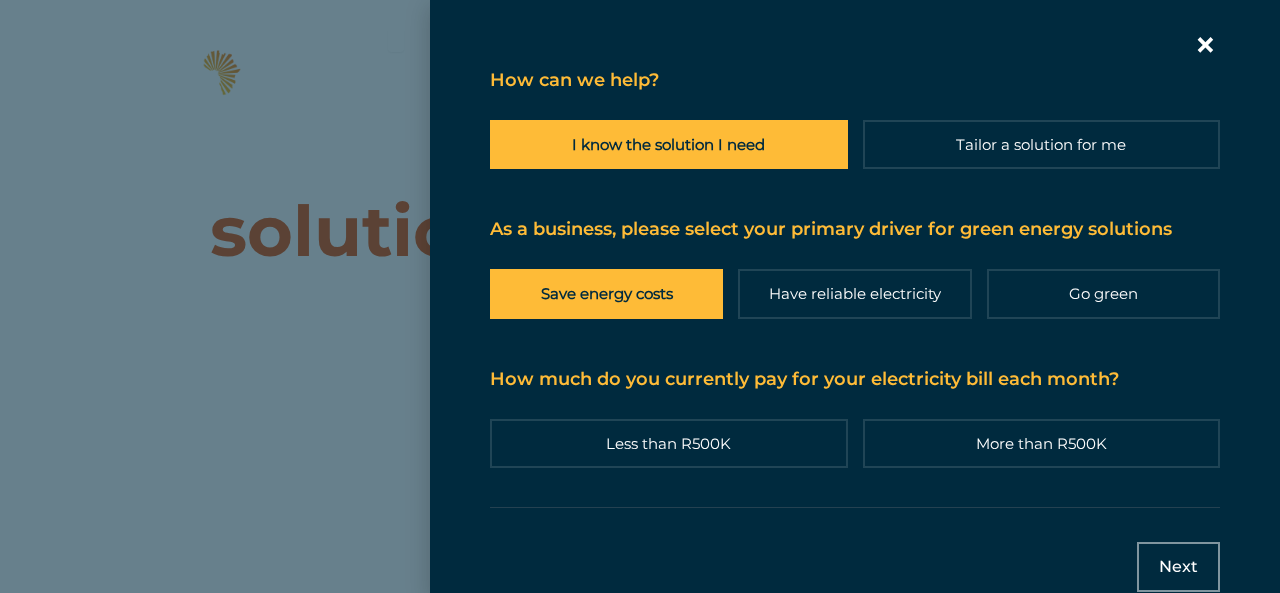 click on "Save energy costs" at bounding box center (606, 293) 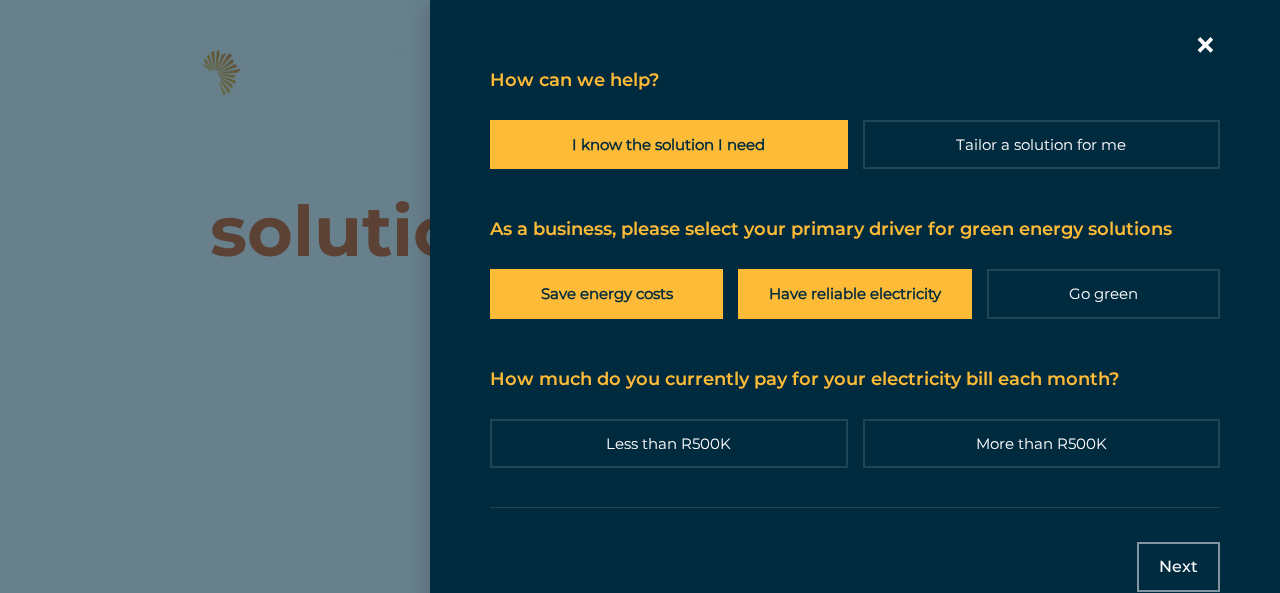 click on "Have reliable electricity" at bounding box center (854, 293) 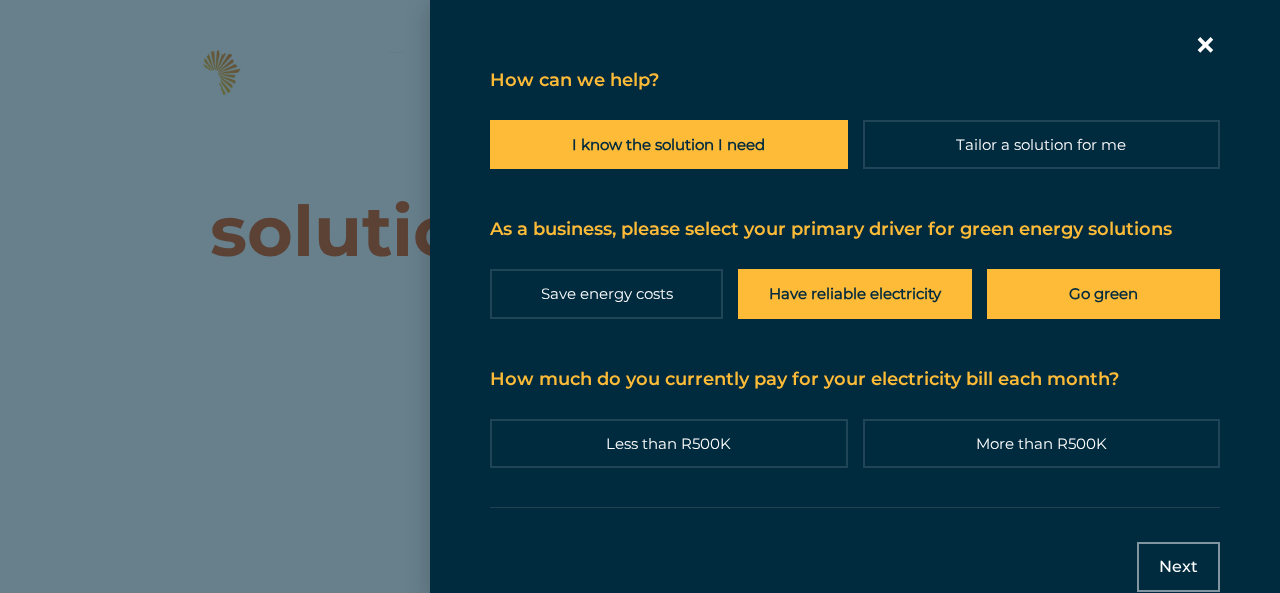 click on "Go green" at bounding box center [1103, 293] 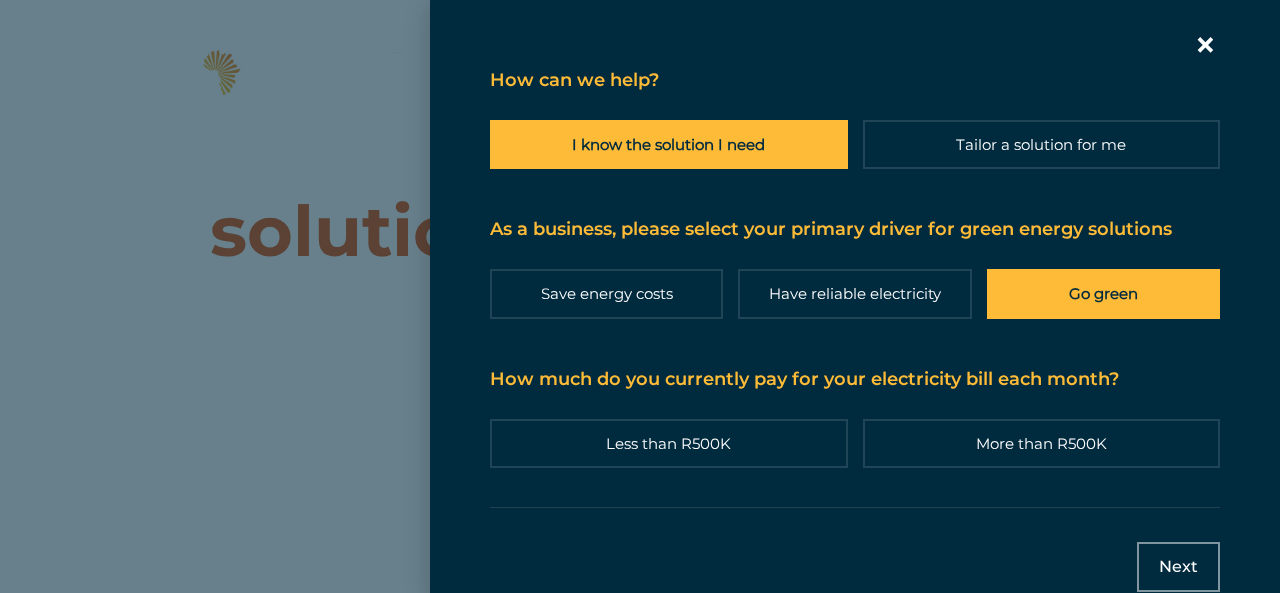click on "Go green" at bounding box center (1103, 293) 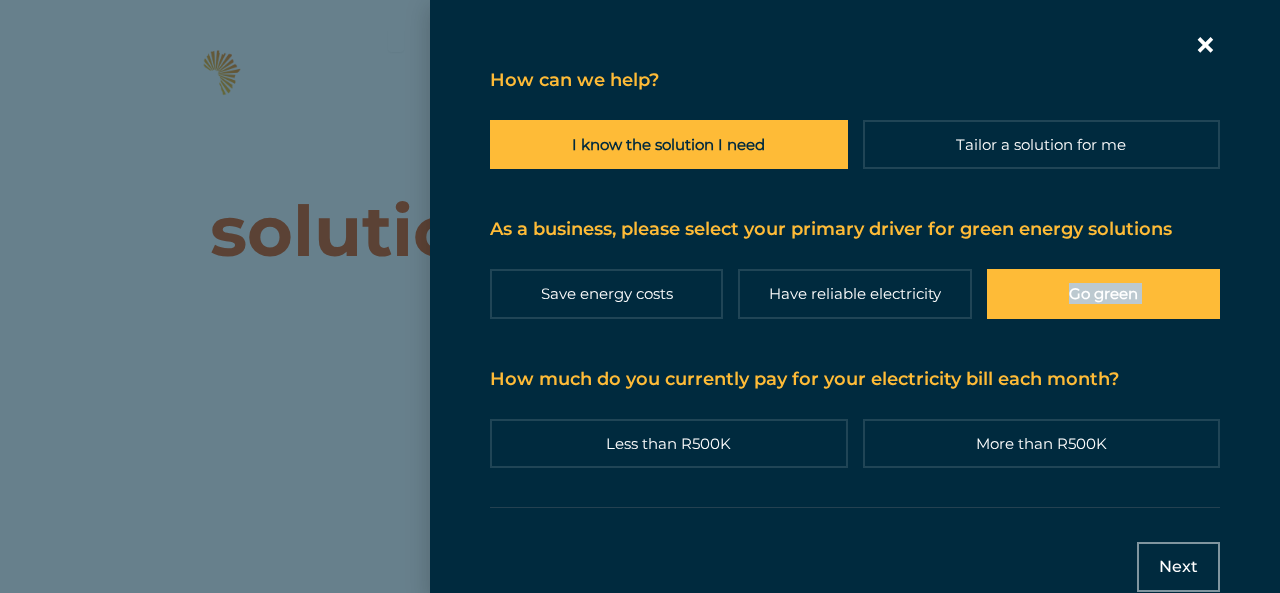 click 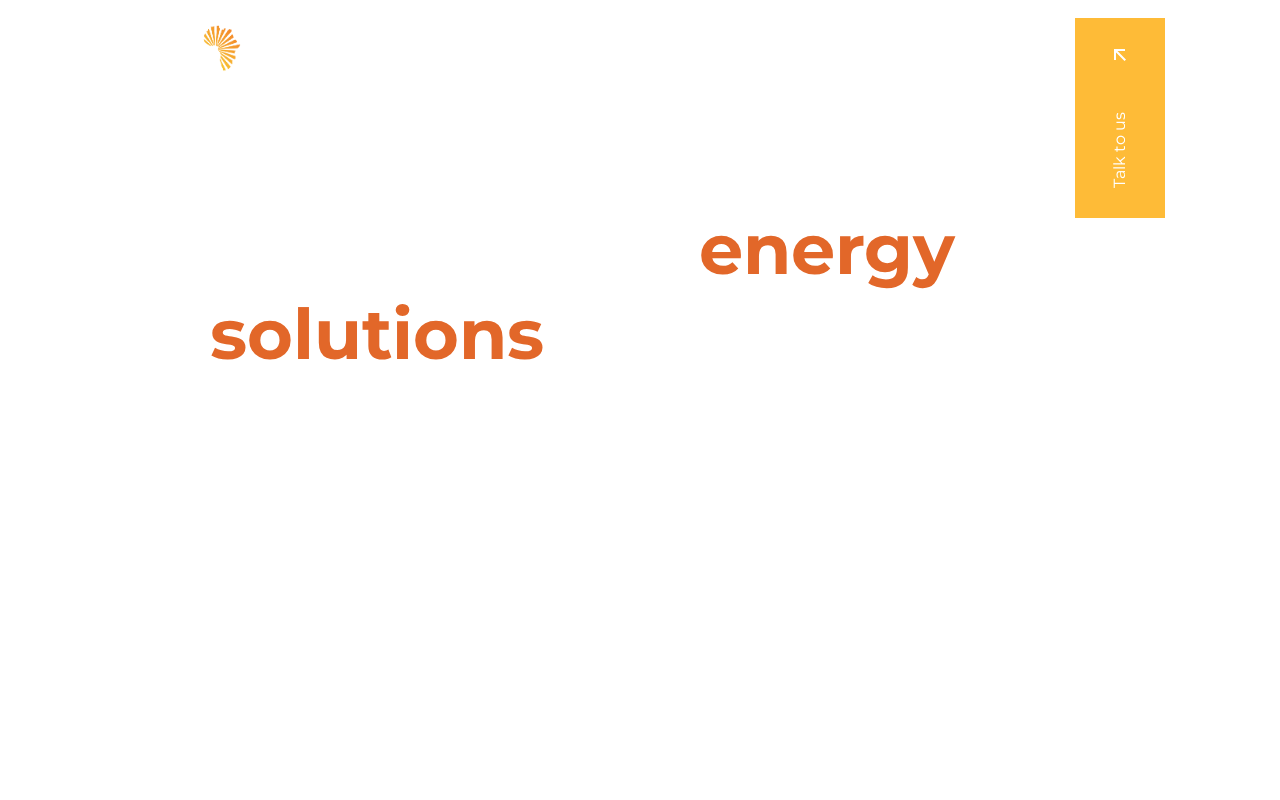 click on "Skip to content
SolarAfrica | Energy solutions for businesses
Solutions
Close Solutions
Open Solutions
Pick your solution
Solar Energy
Wheeling
Battery Storage
Energy Trading" at bounding box center [640, 3745] 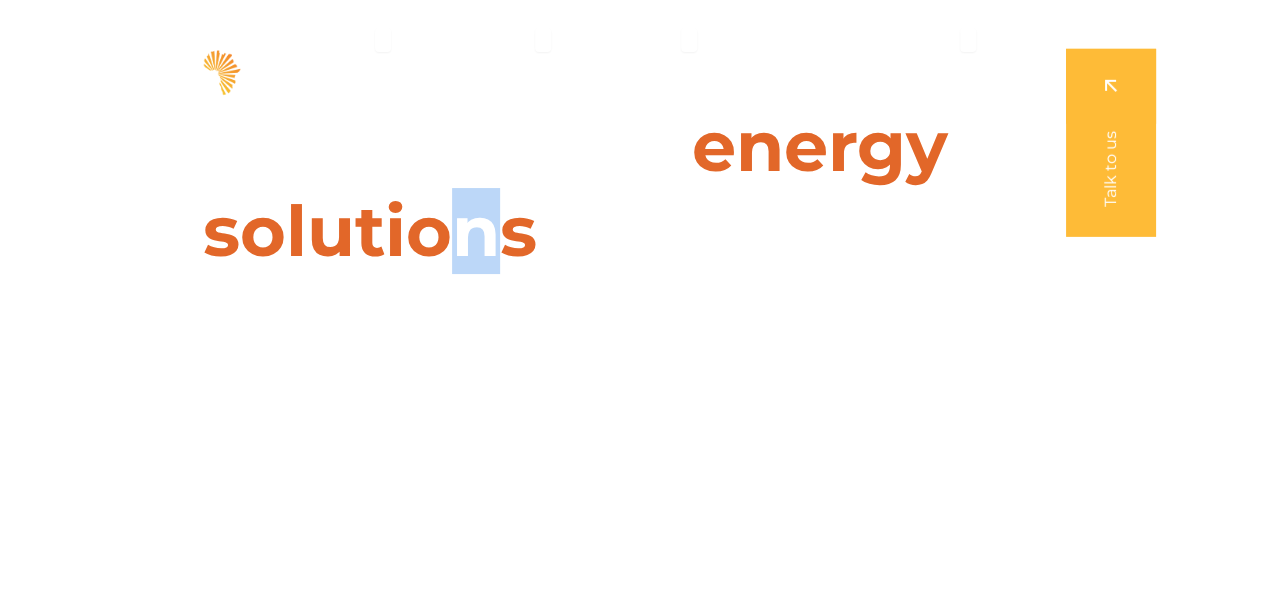 drag, startPoint x: 490, startPoint y: 270, endPoint x: 452, endPoint y: 289, distance: 42.48529 